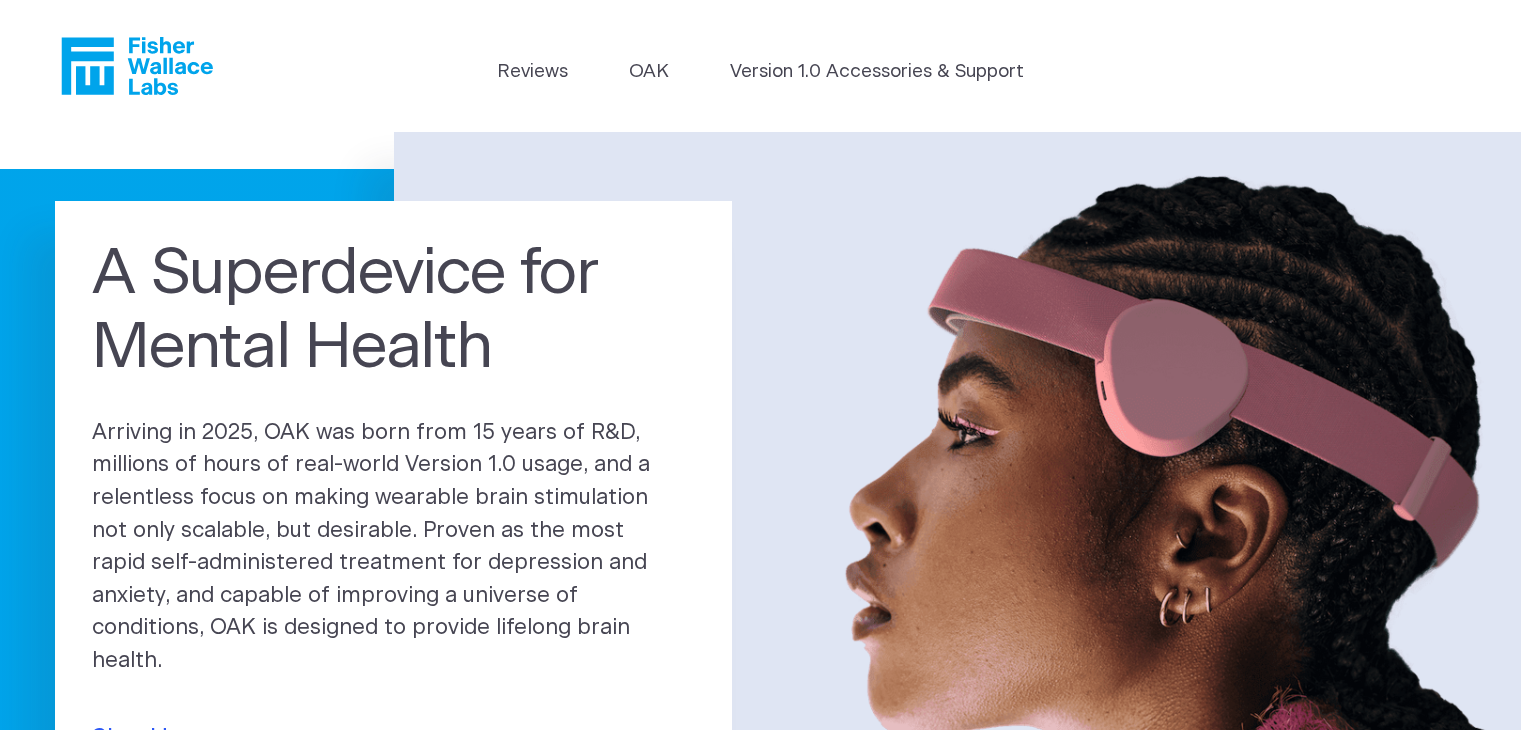 scroll, scrollTop: 0, scrollLeft: 0, axis: both 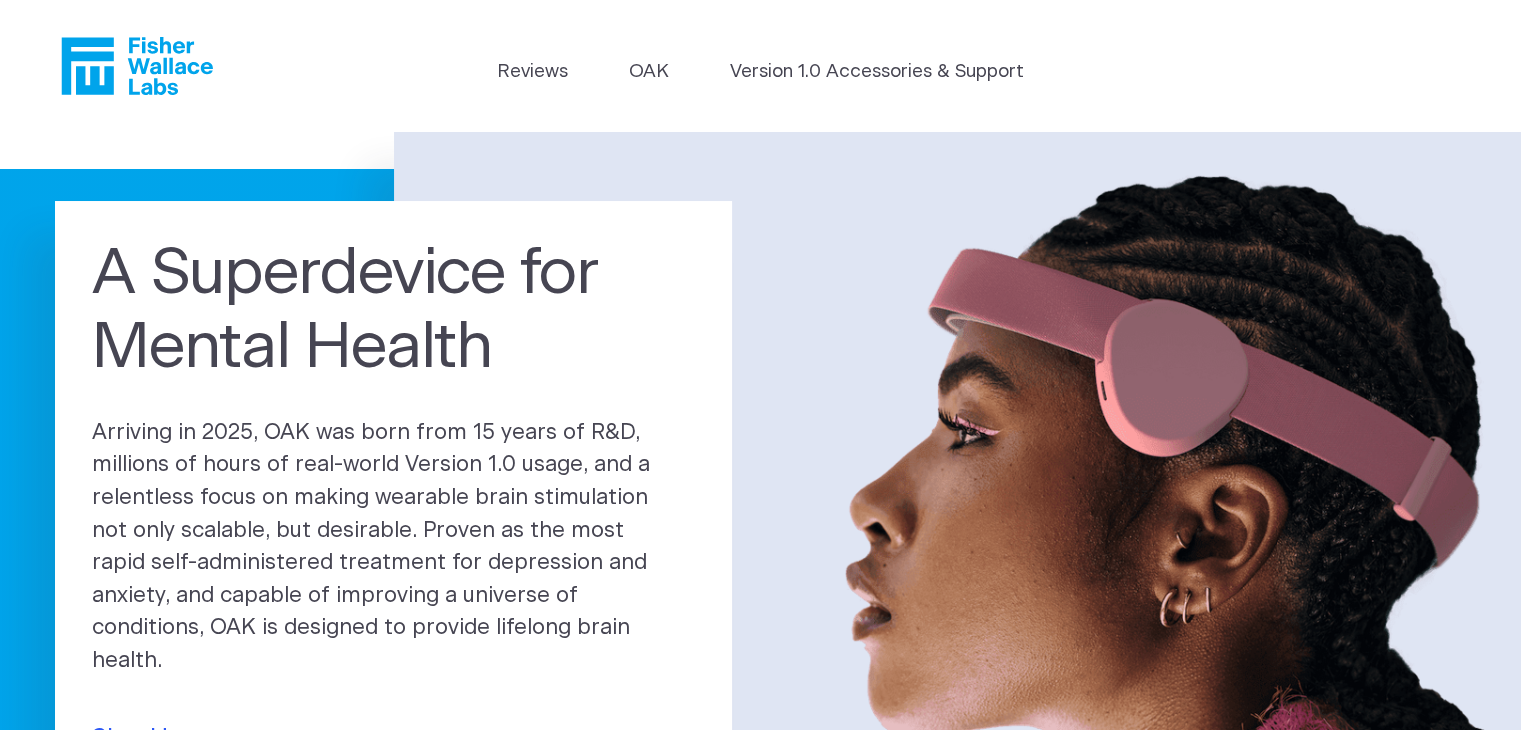 click 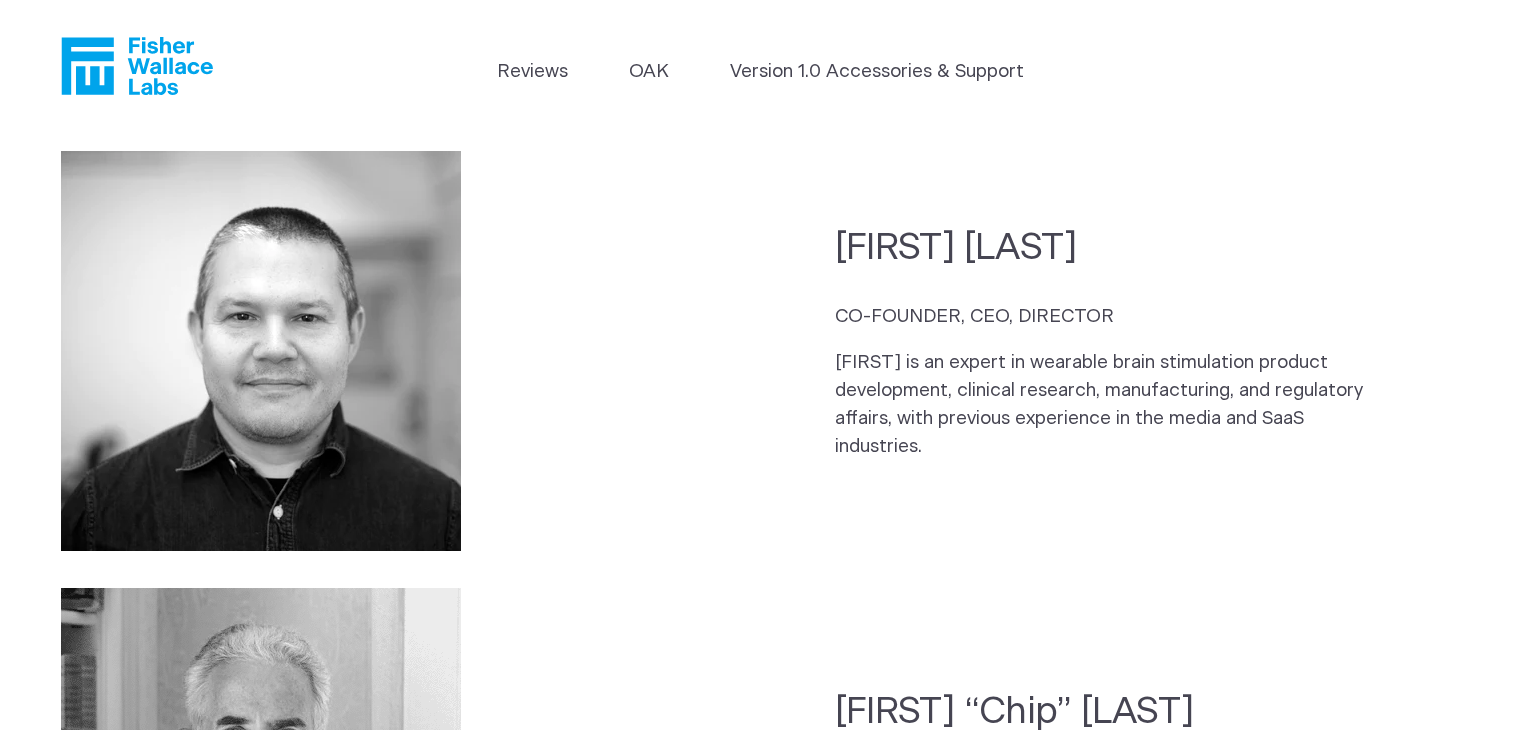 scroll, scrollTop: 0, scrollLeft: 0, axis: both 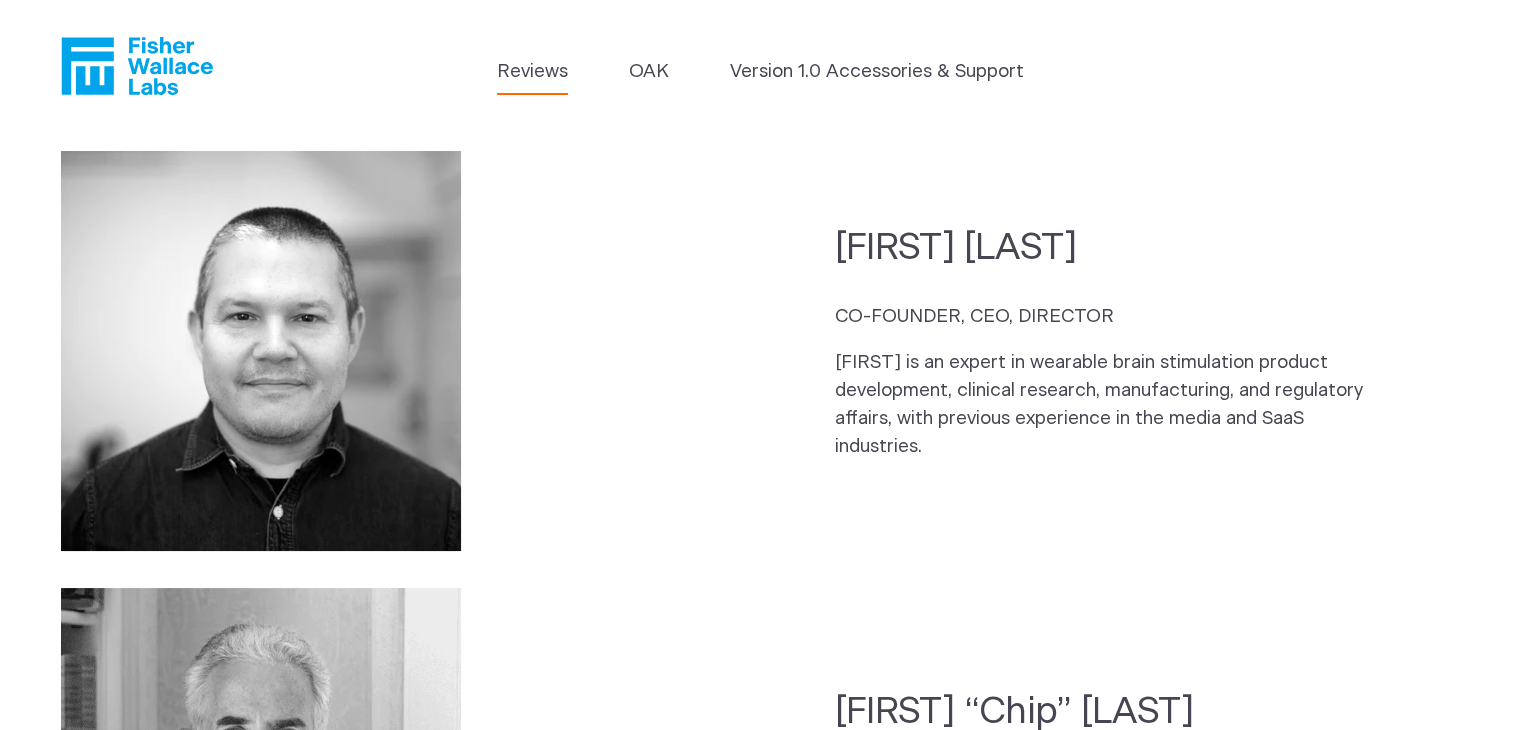 click on "Reviews" at bounding box center (532, 72) 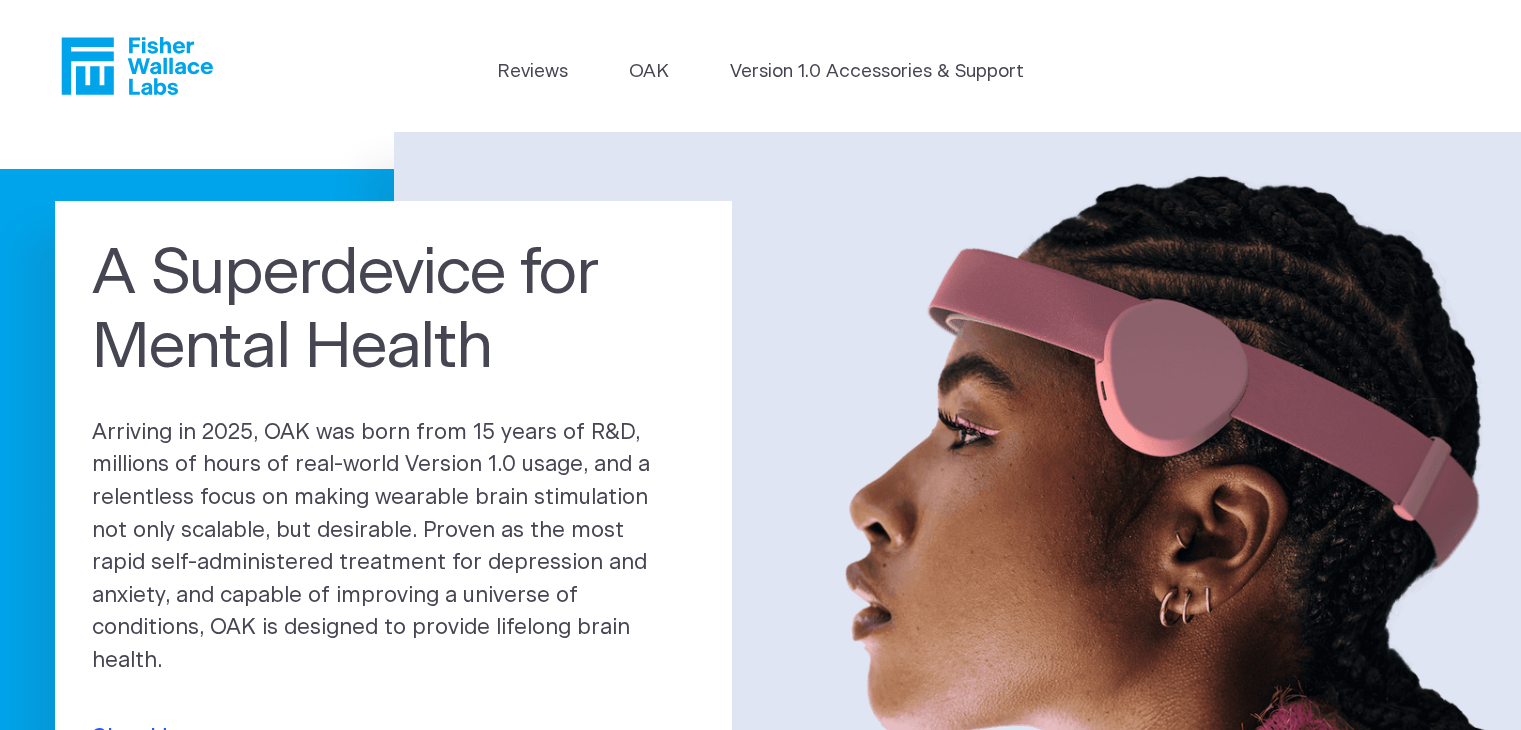 scroll, scrollTop: 0, scrollLeft: 0, axis: both 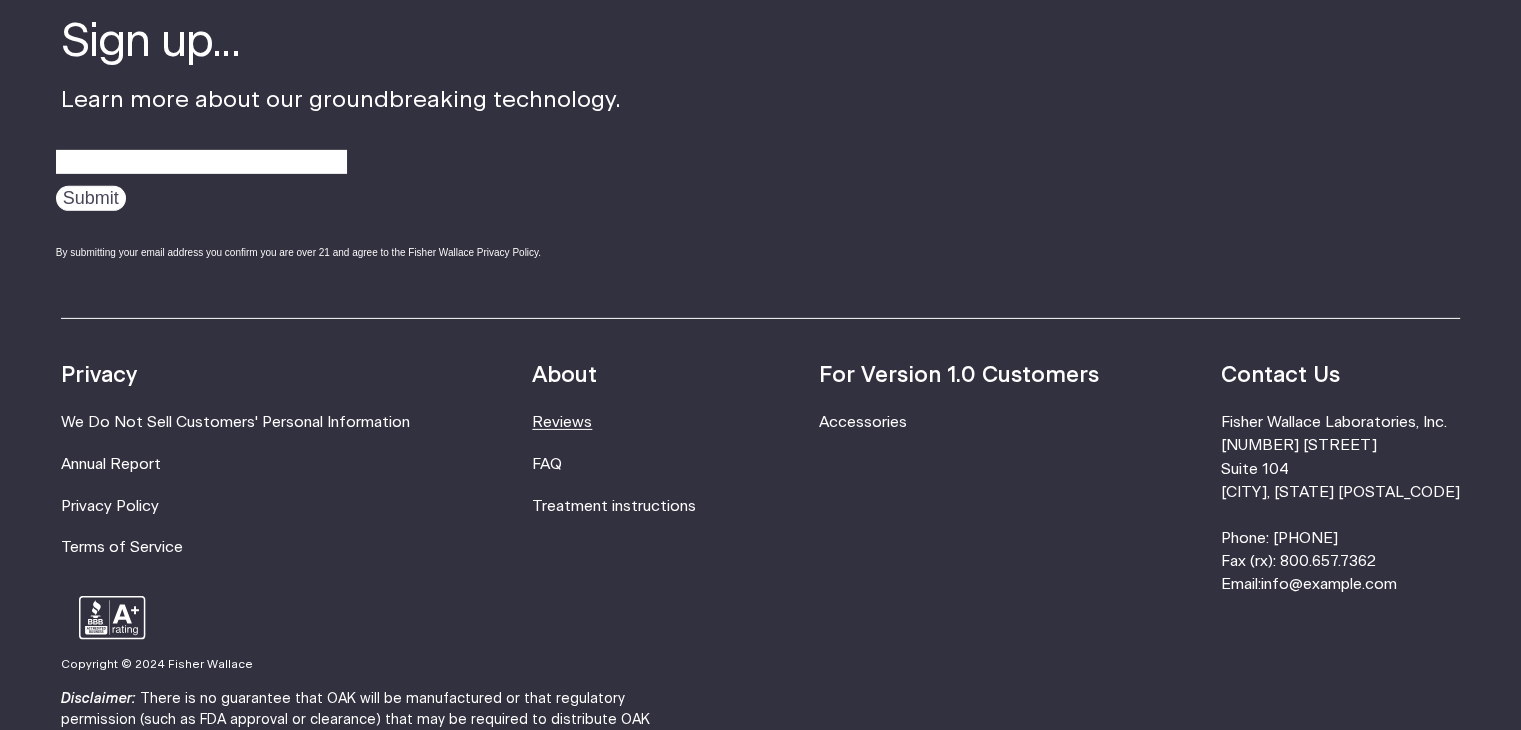 click on "Reviews" at bounding box center [562, 422] 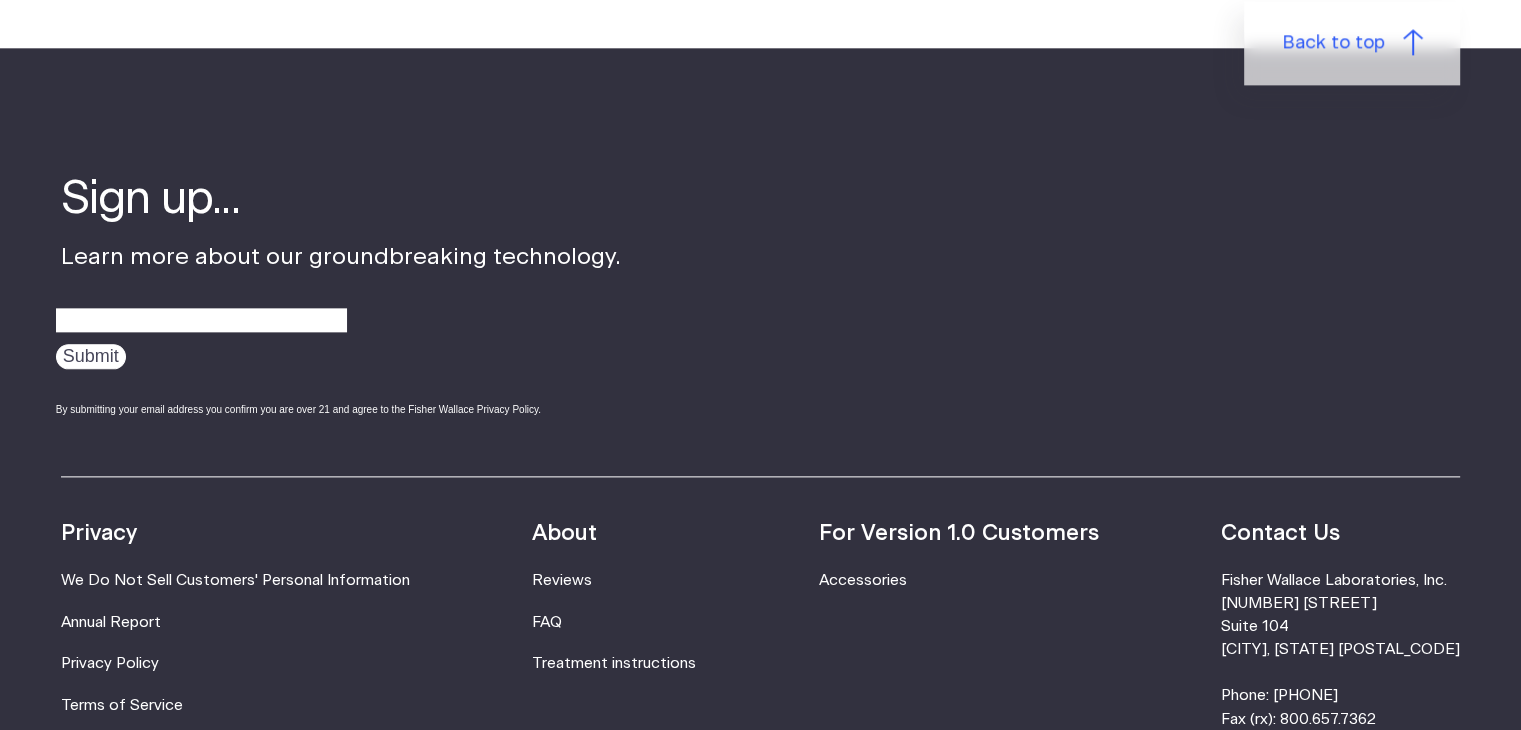 scroll, scrollTop: 2300, scrollLeft: 0, axis: vertical 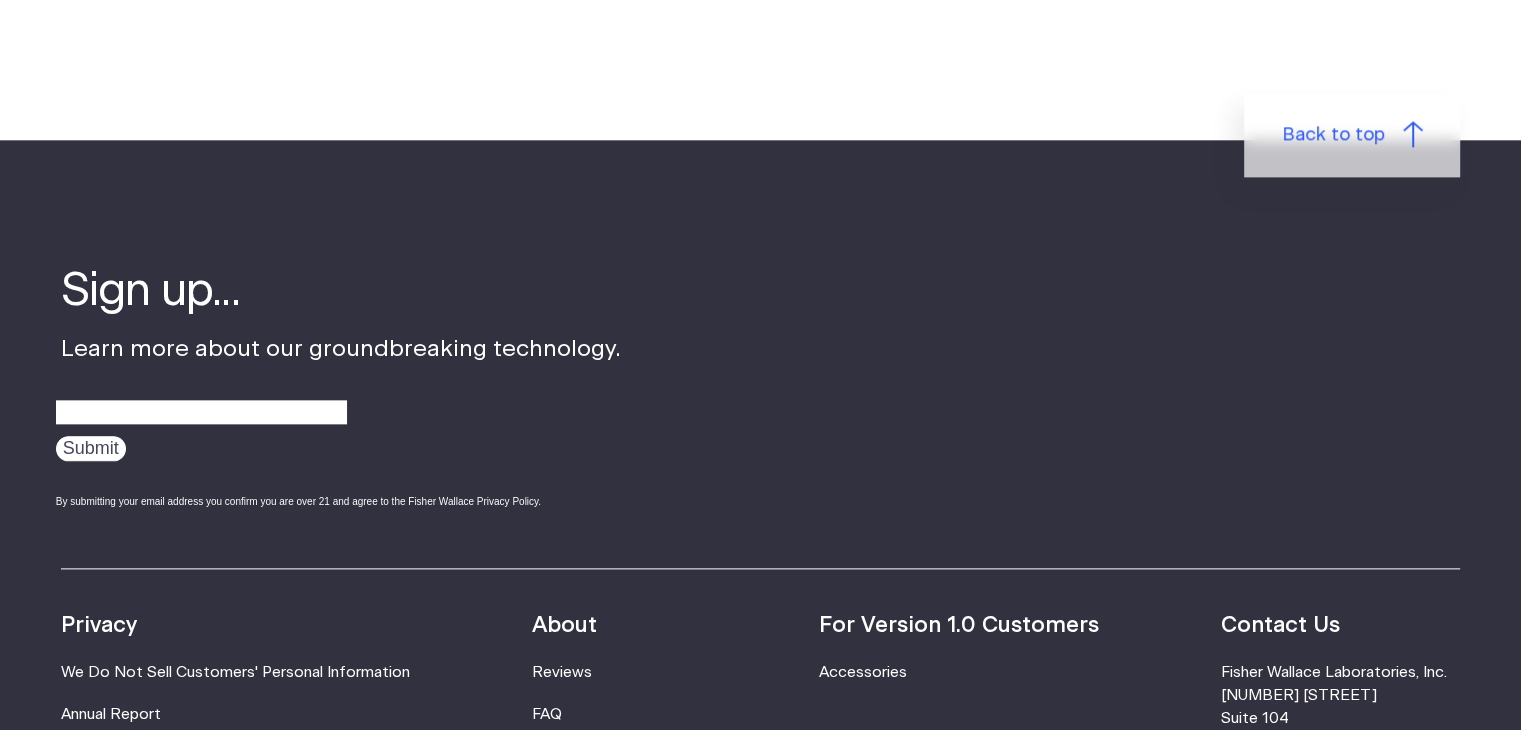 click on "About" at bounding box center [564, 625] 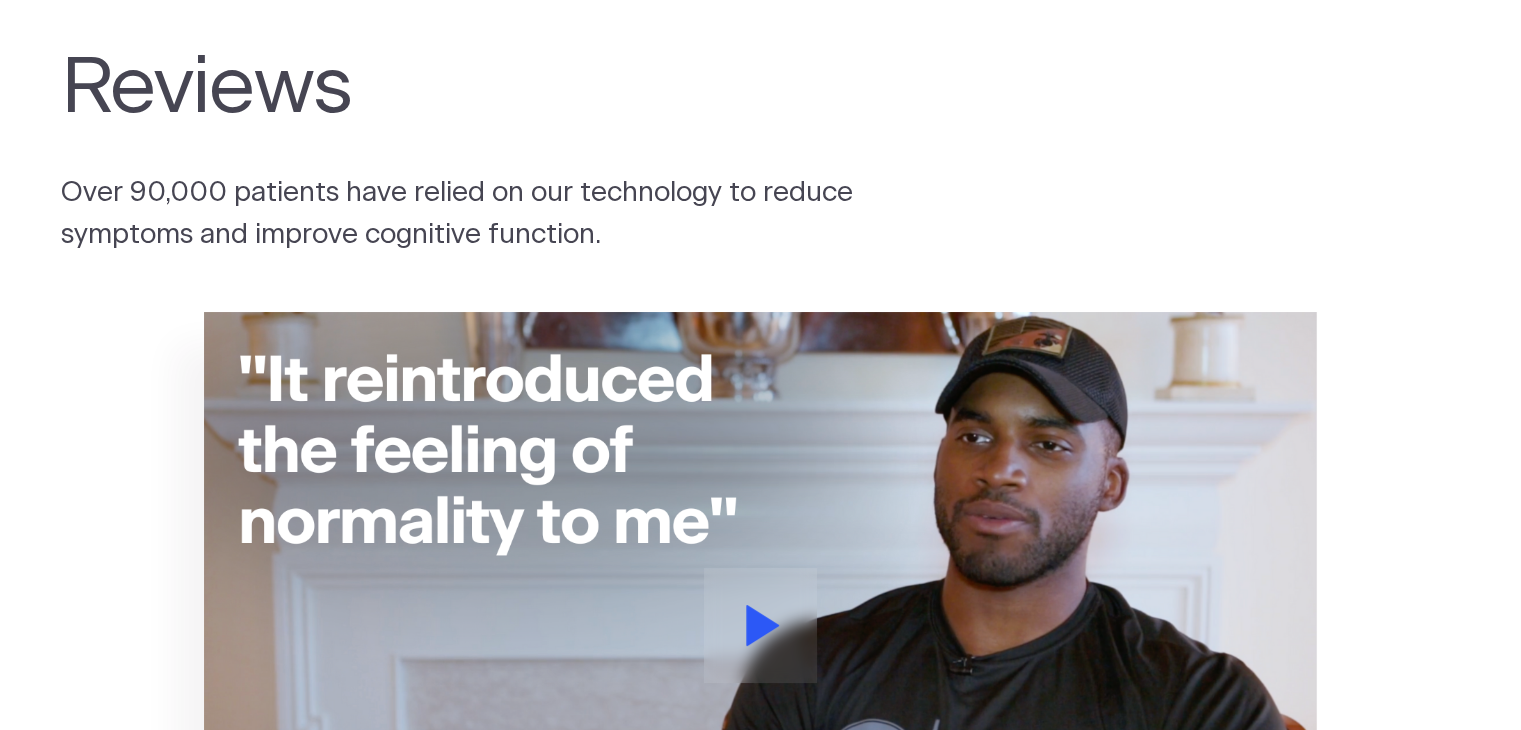 scroll, scrollTop: 0, scrollLeft: 0, axis: both 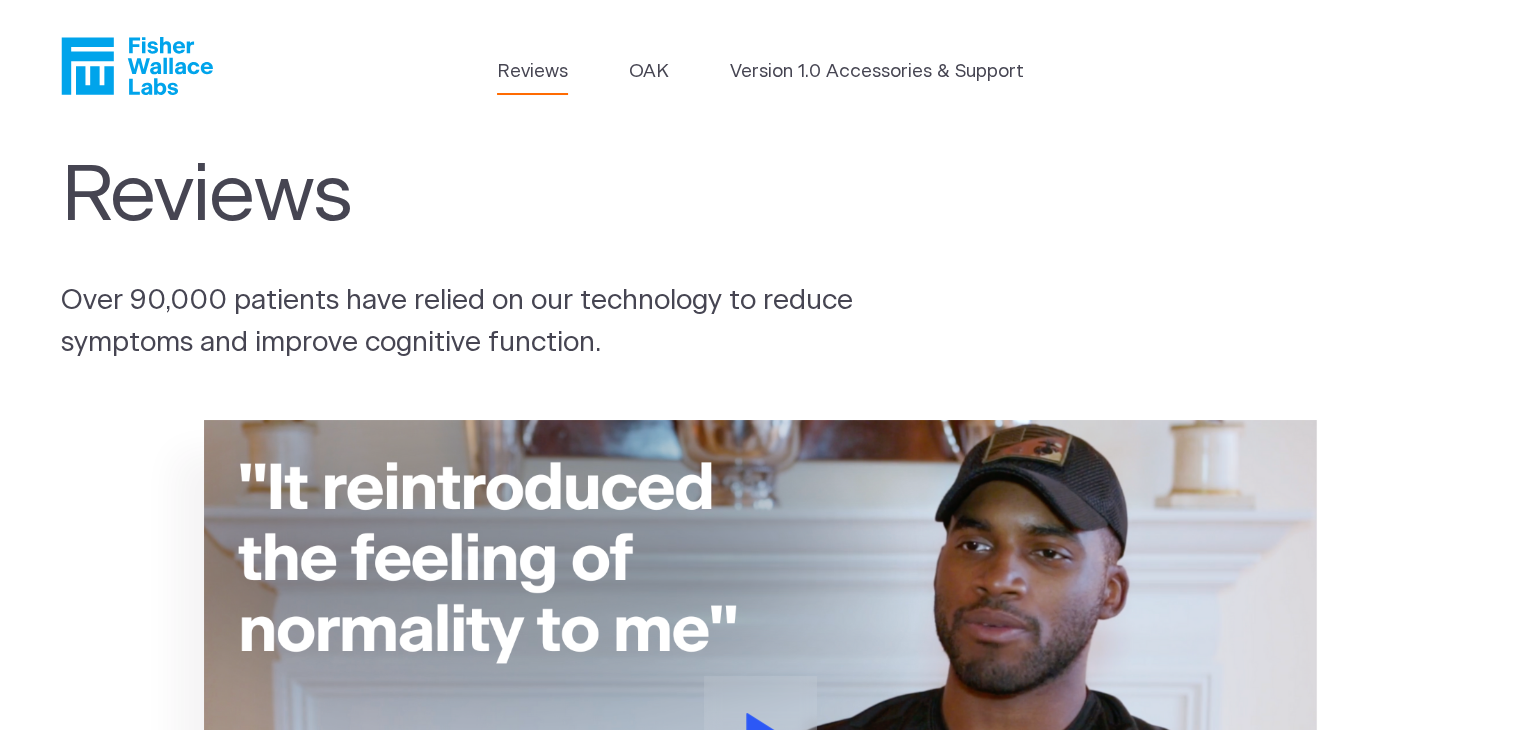 click 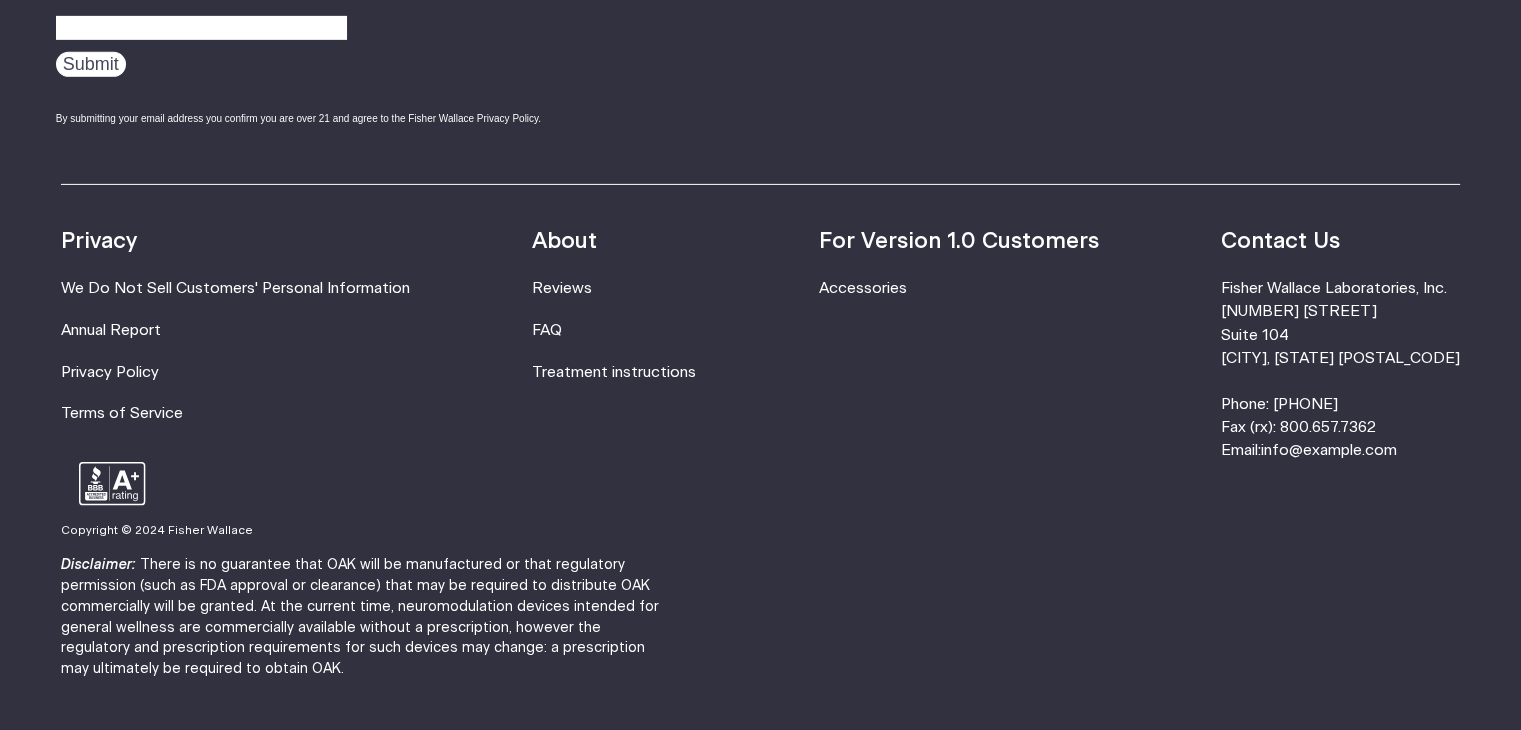 scroll, scrollTop: 6600, scrollLeft: 0, axis: vertical 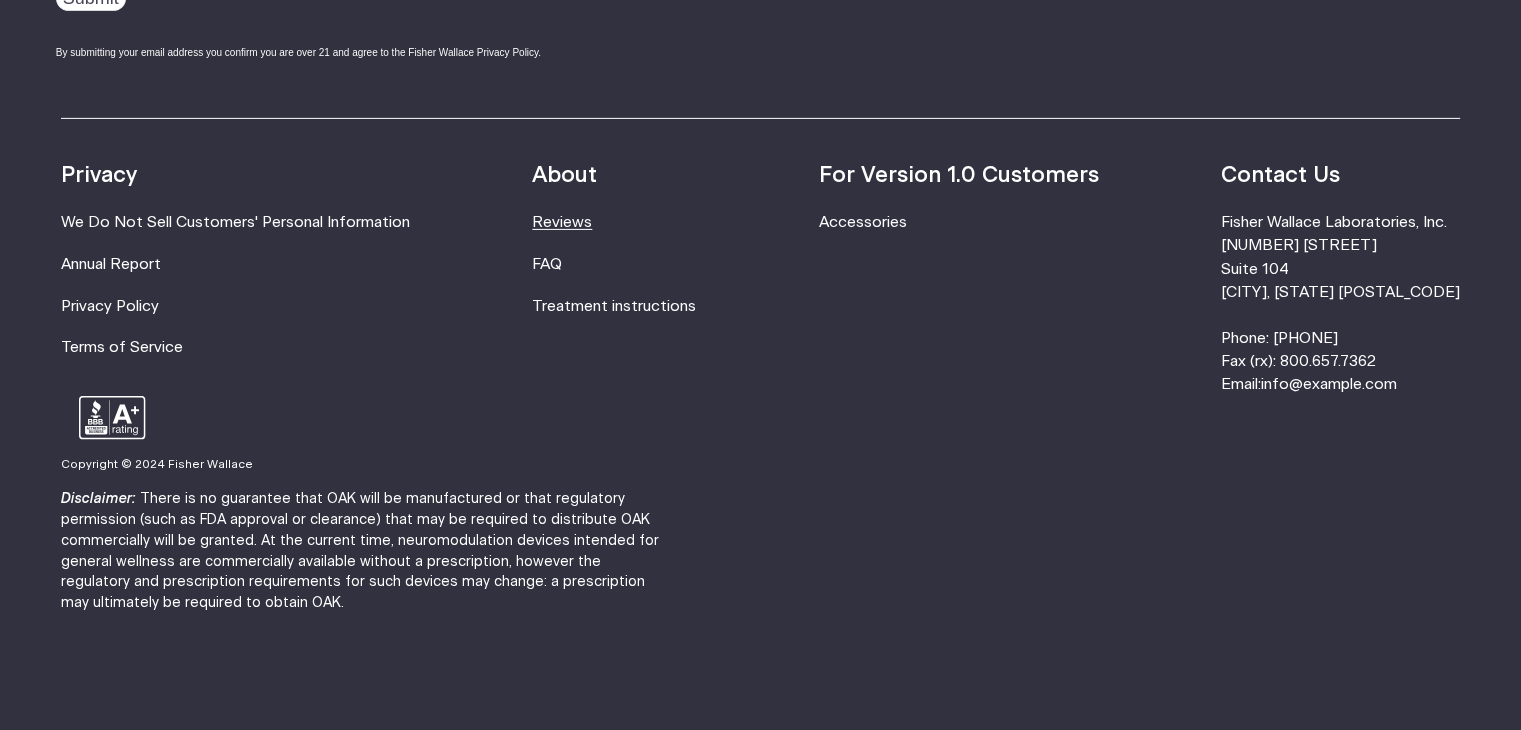 click on "Reviews" at bounding box center (562, 222) 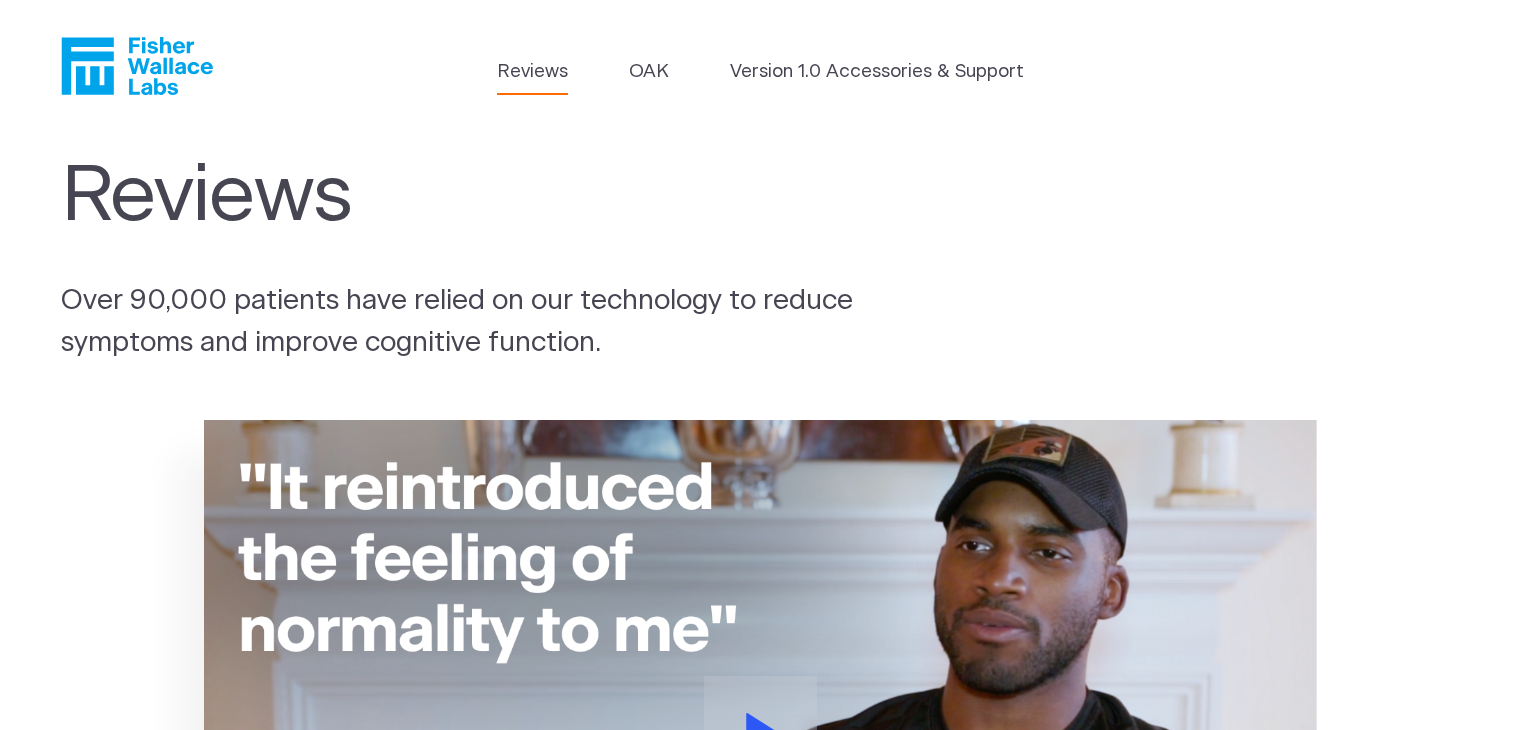 scroll, scrollTop: 0, scrollLeft: 0, axis: both 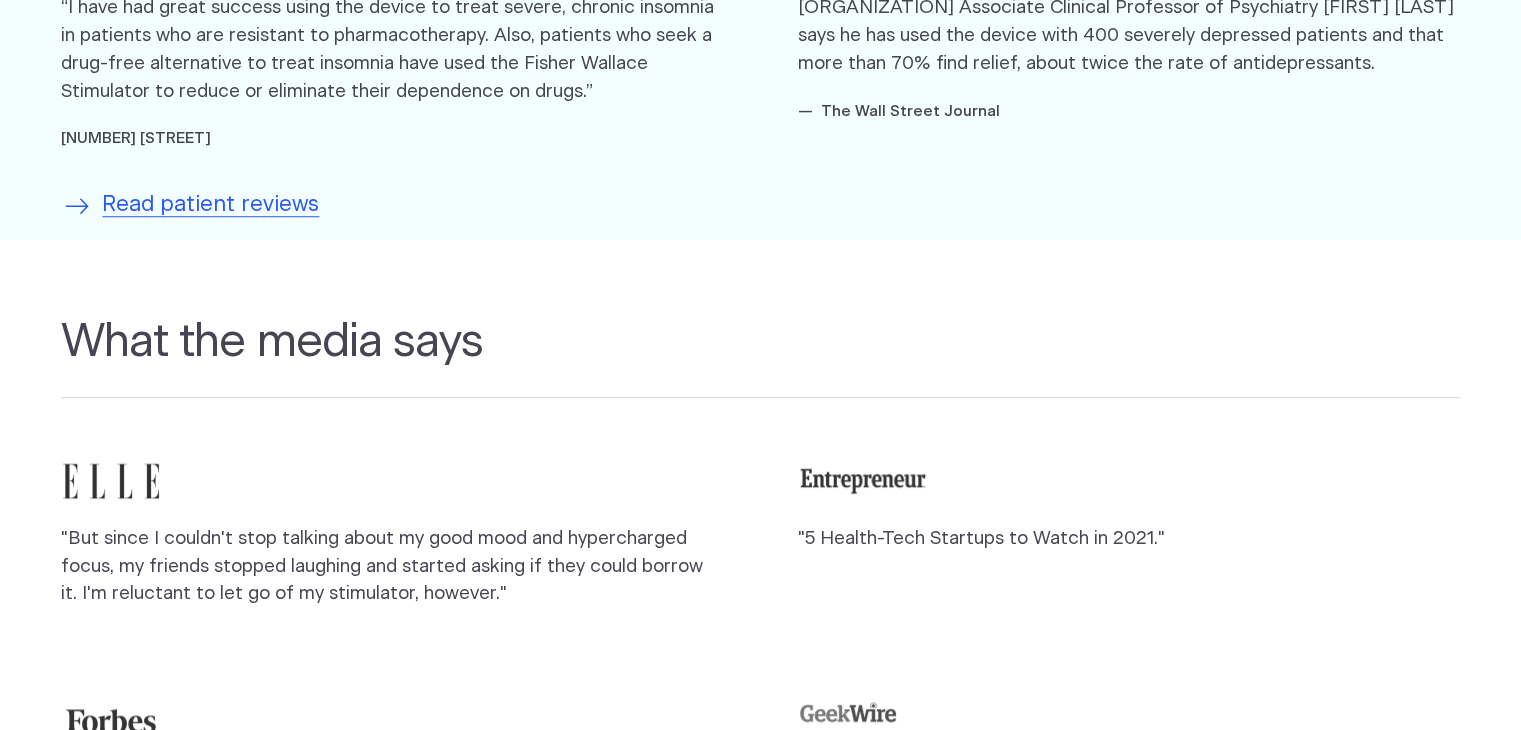 click 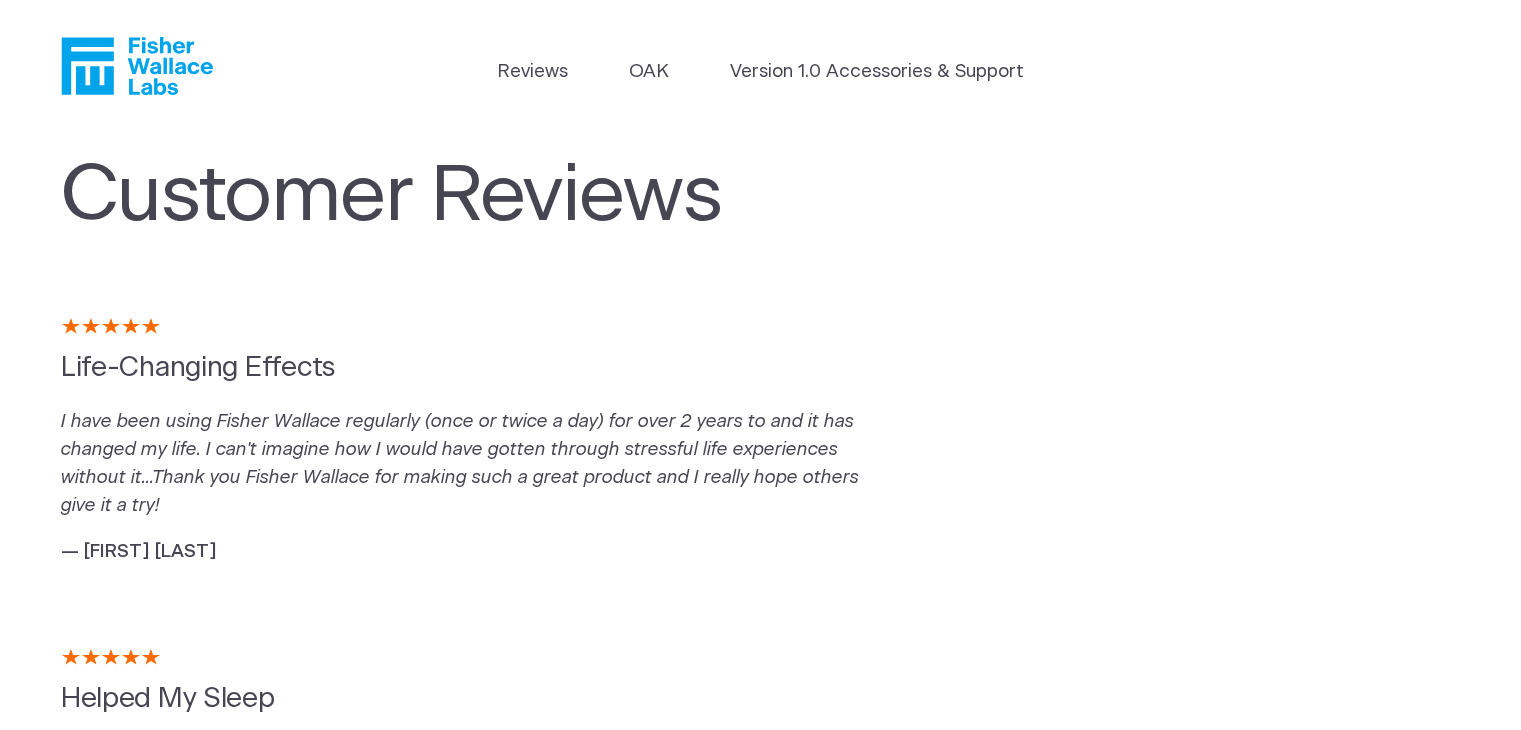 scroll, scrollTop: 0, scrollLeft: 0, axis: both 